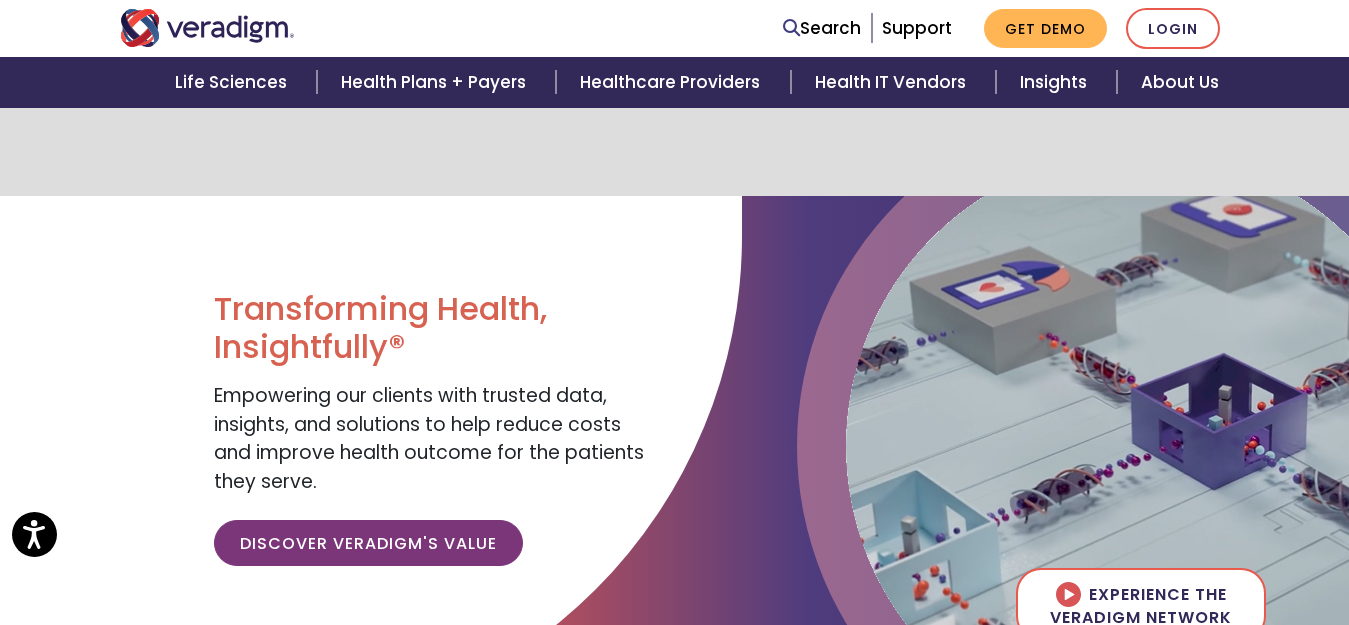 scroll, scrollTop: 300, scrollLeft: 0, axis: vertical 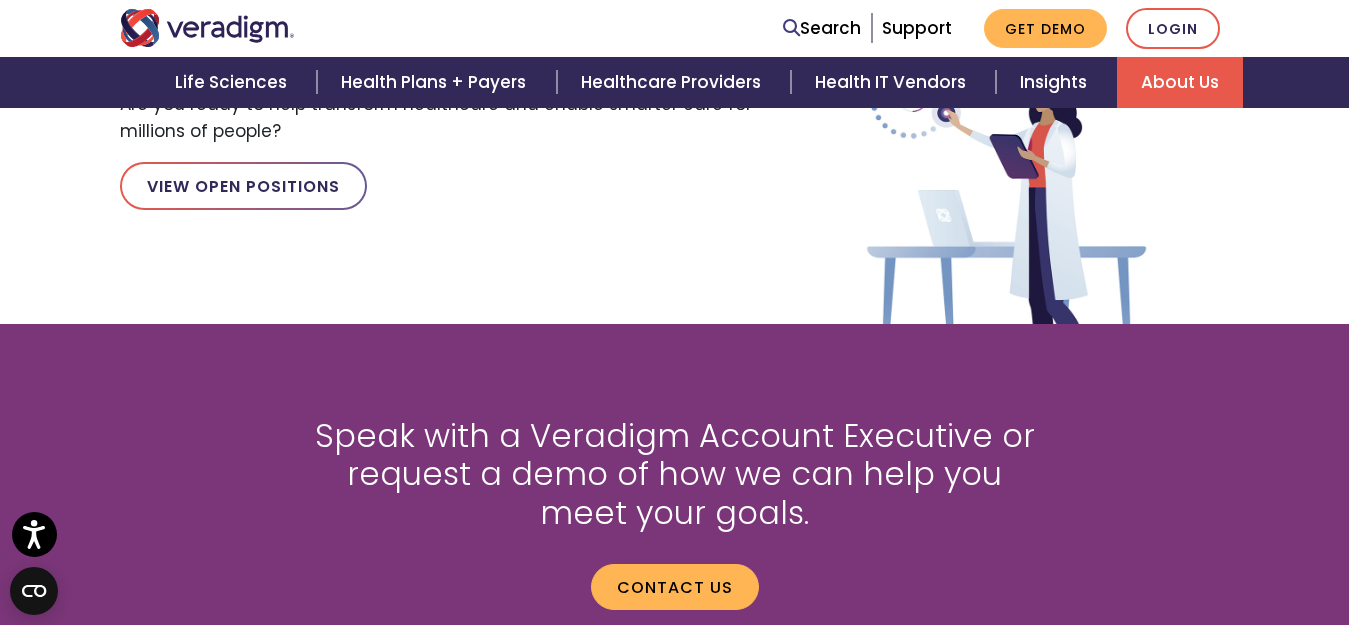 click on "About Us" at bounding box center (1180, 82) 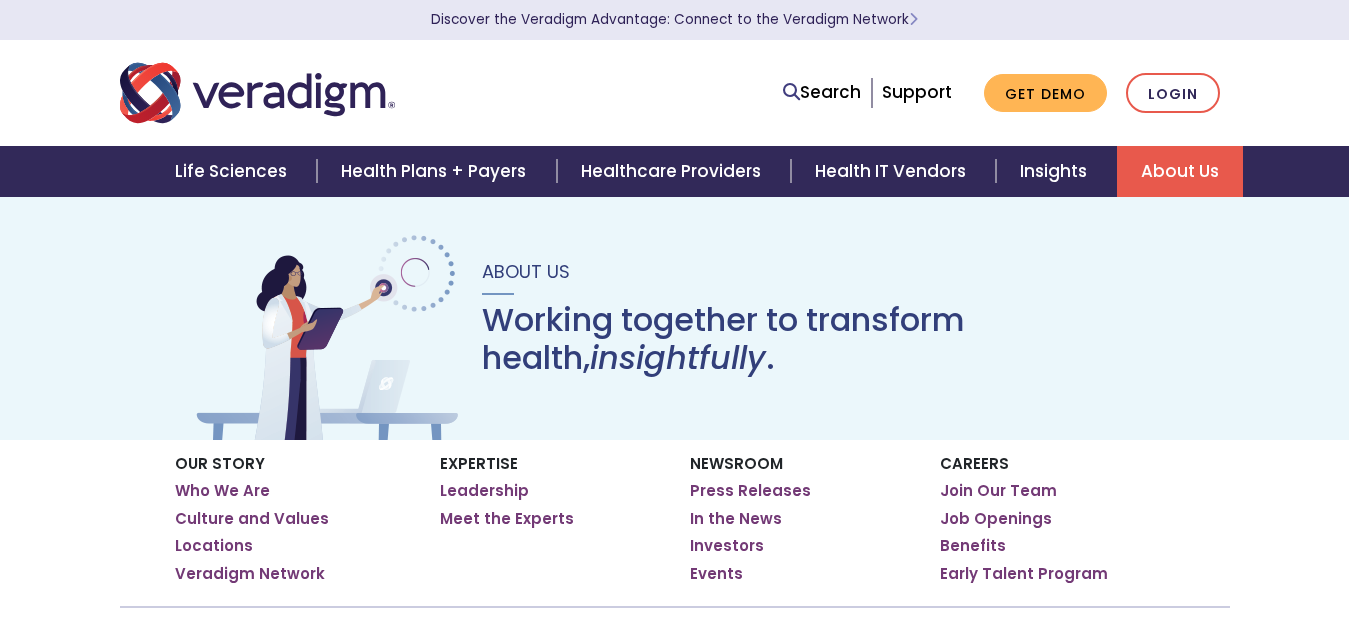 scroll, scrollTop: 0, scrollLeft: 0, axis: both 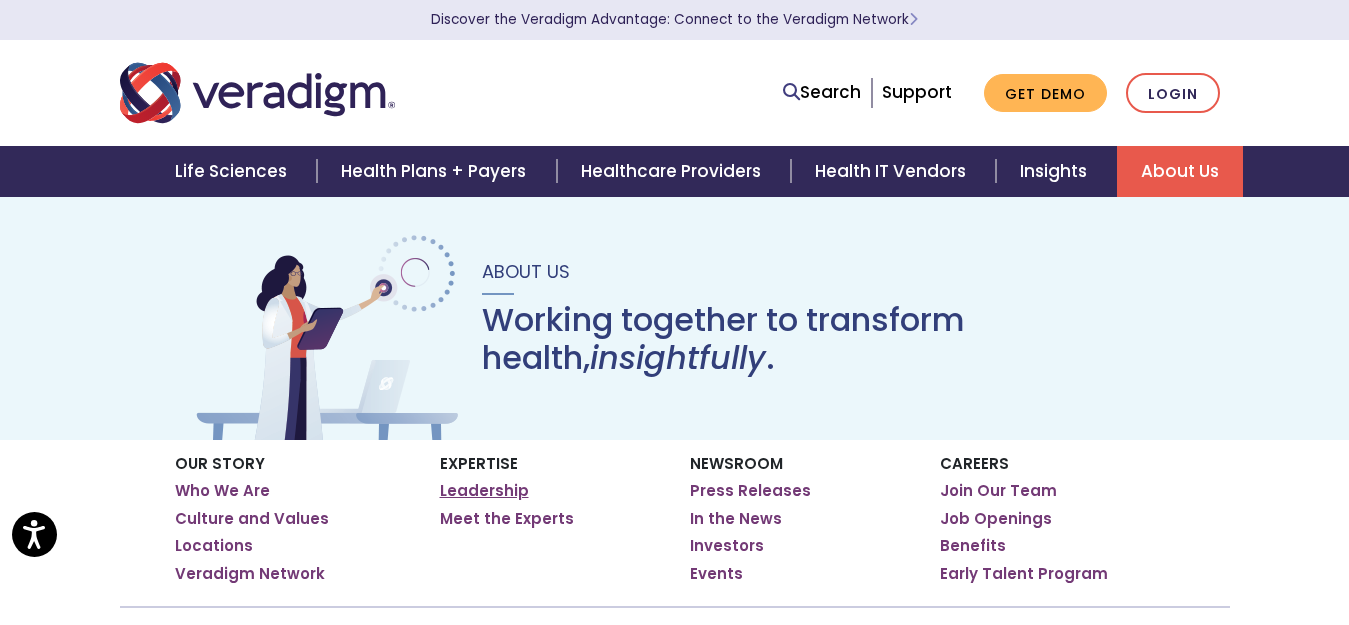 click on "Leadership" at bounding box center [484, 491] 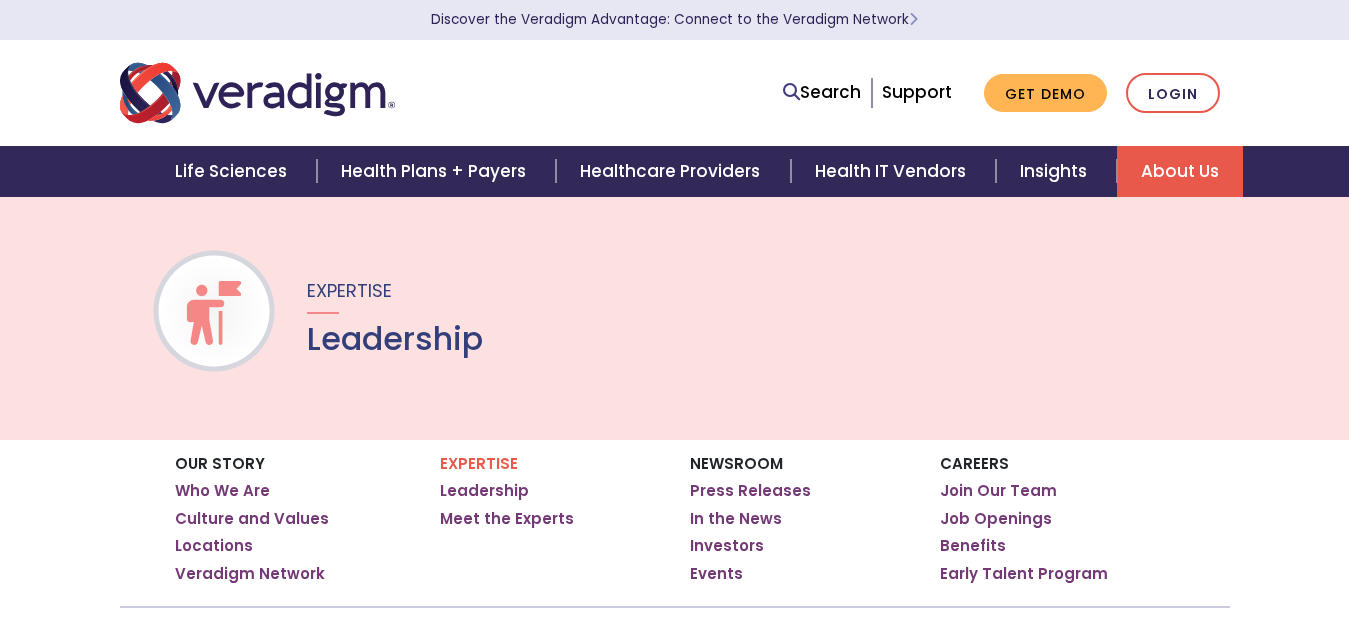 scroll, scrollTop: 0, scrollLeft: 0, axis: both 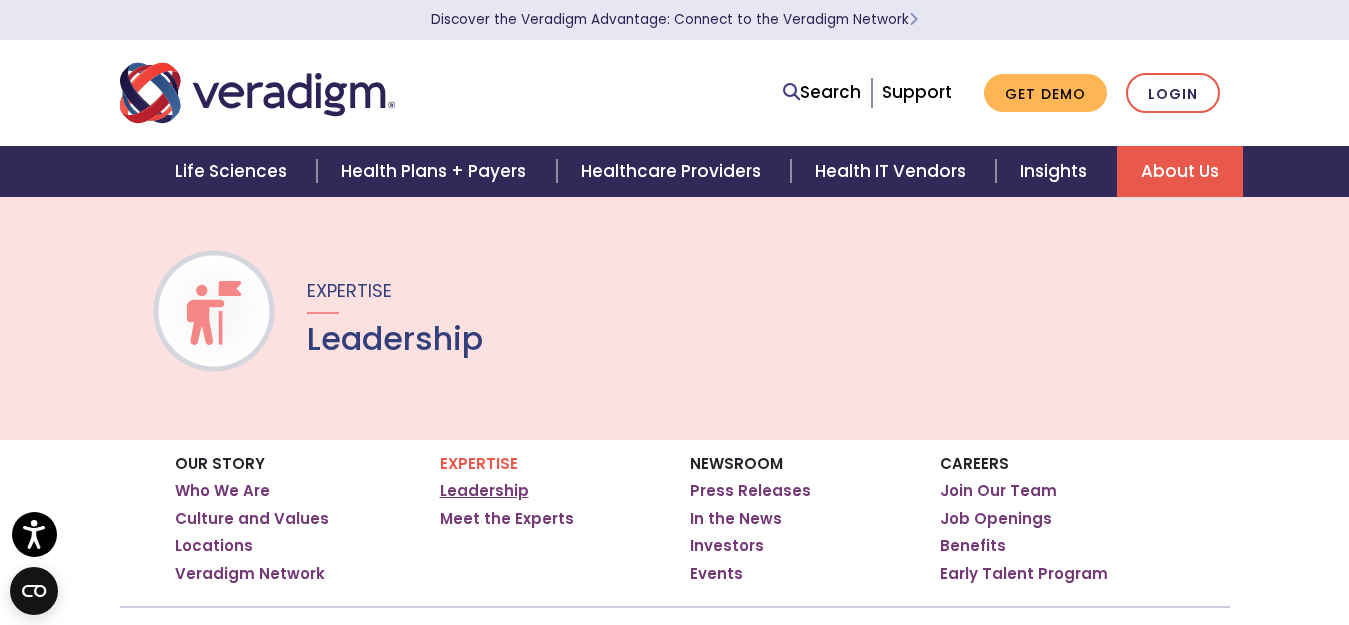 click on "Leadership" at bounding box center (484, 491) 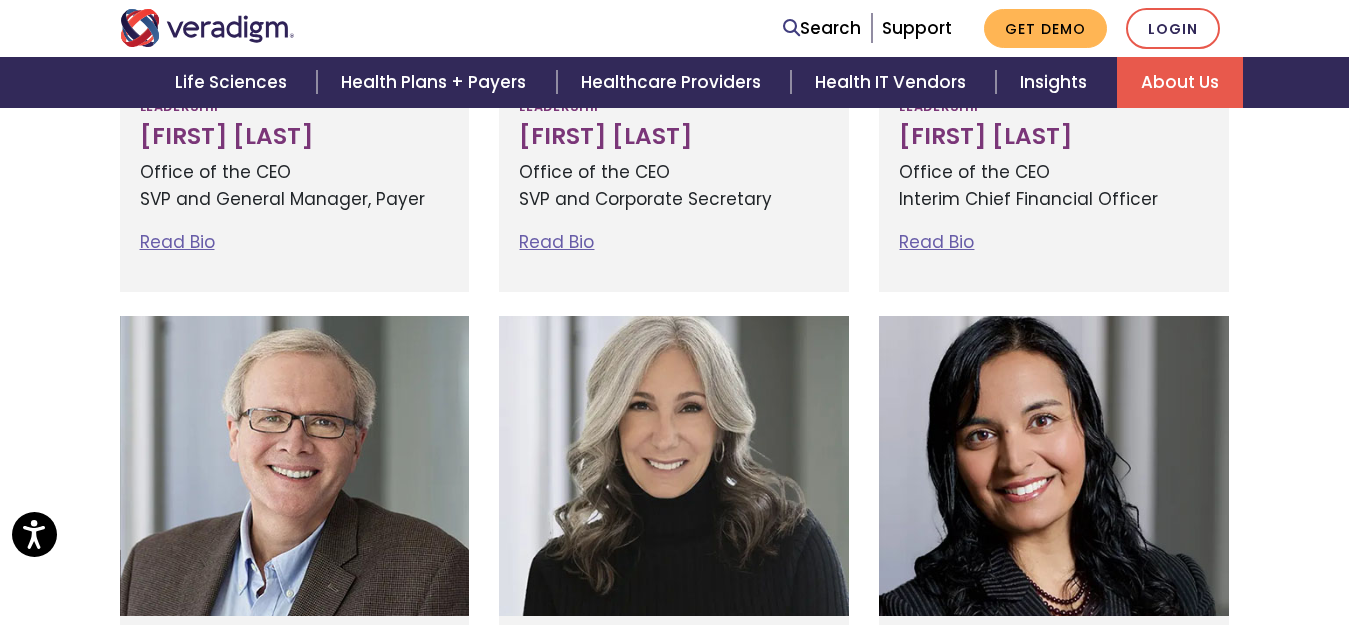 scroll, scrollTop: 1000, scrollLeft: 0, axis: vertical 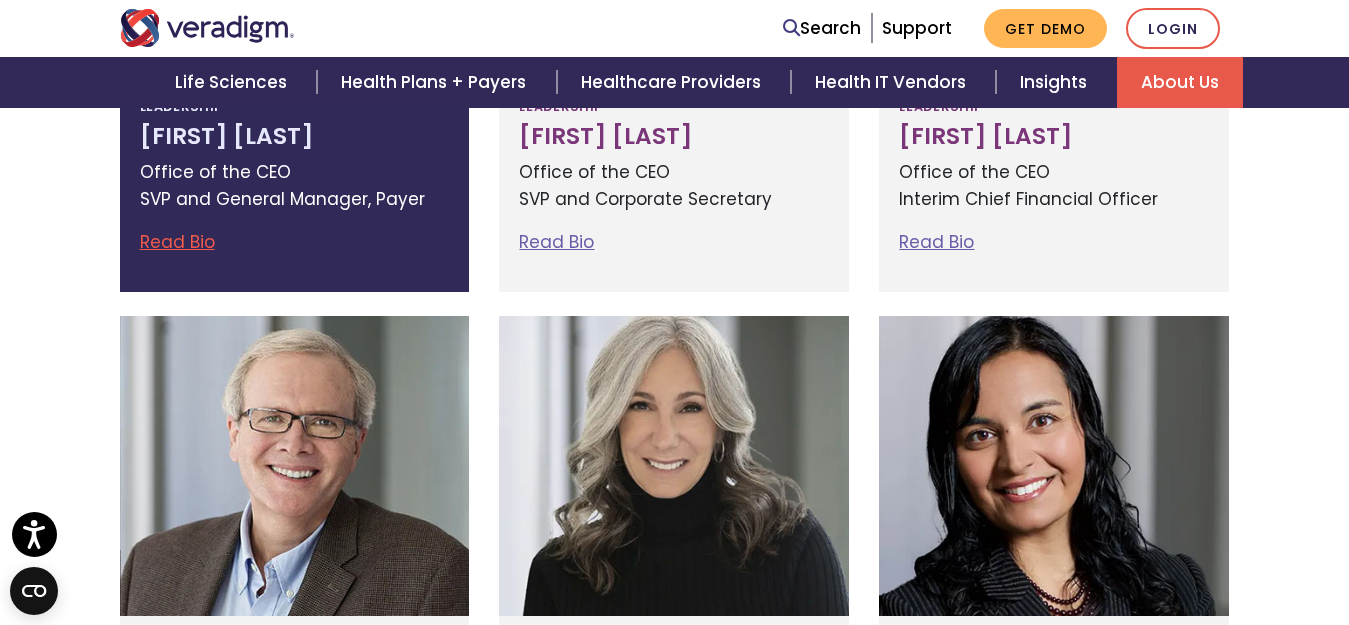 drag, startPoint x: 129, startPoint y: 124, endPoint x: 360, endPoint y: 133, distance: 231.17526 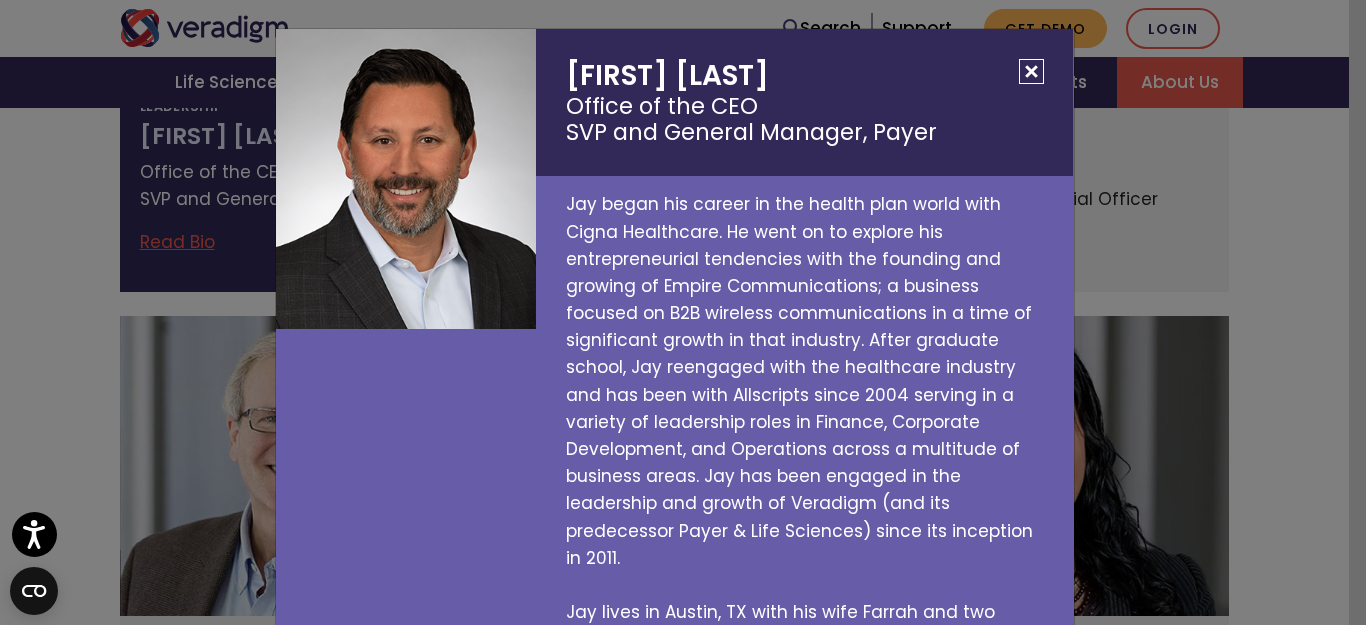 copy on "[FIRST] [LAST]" 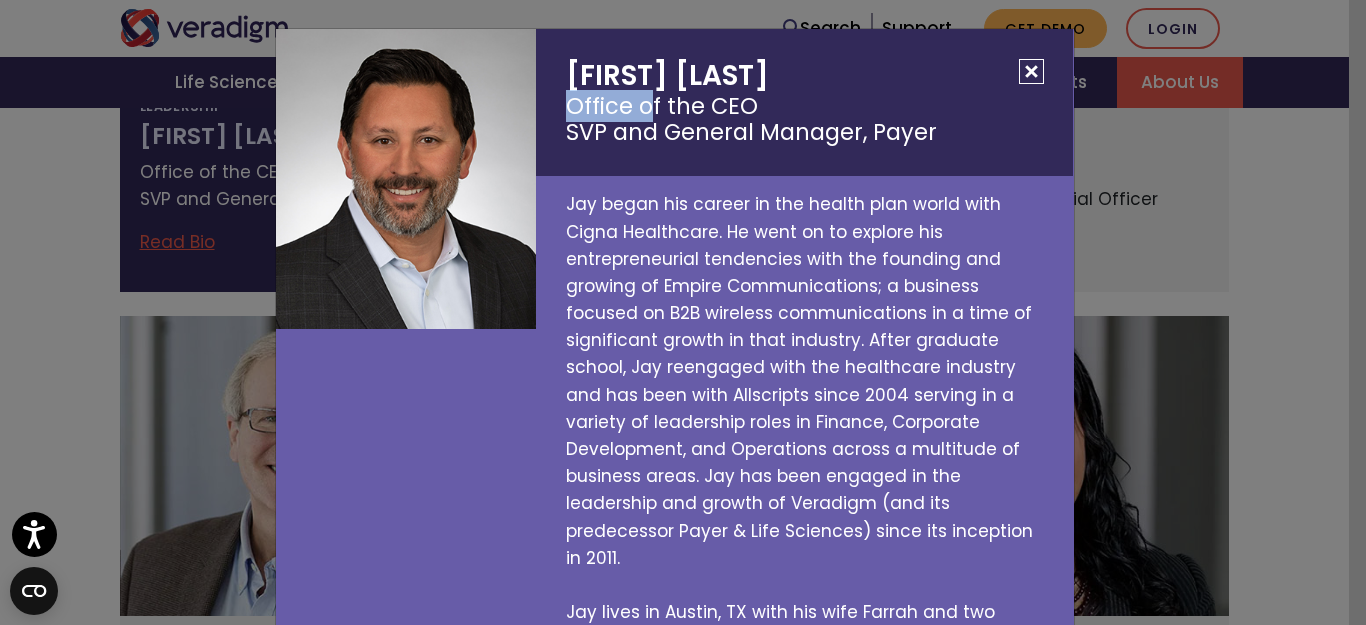 drag, startPoint x: 551, startPoint y: 101, endPoint x: 637, endPoint y: 106, distance: 86.145226 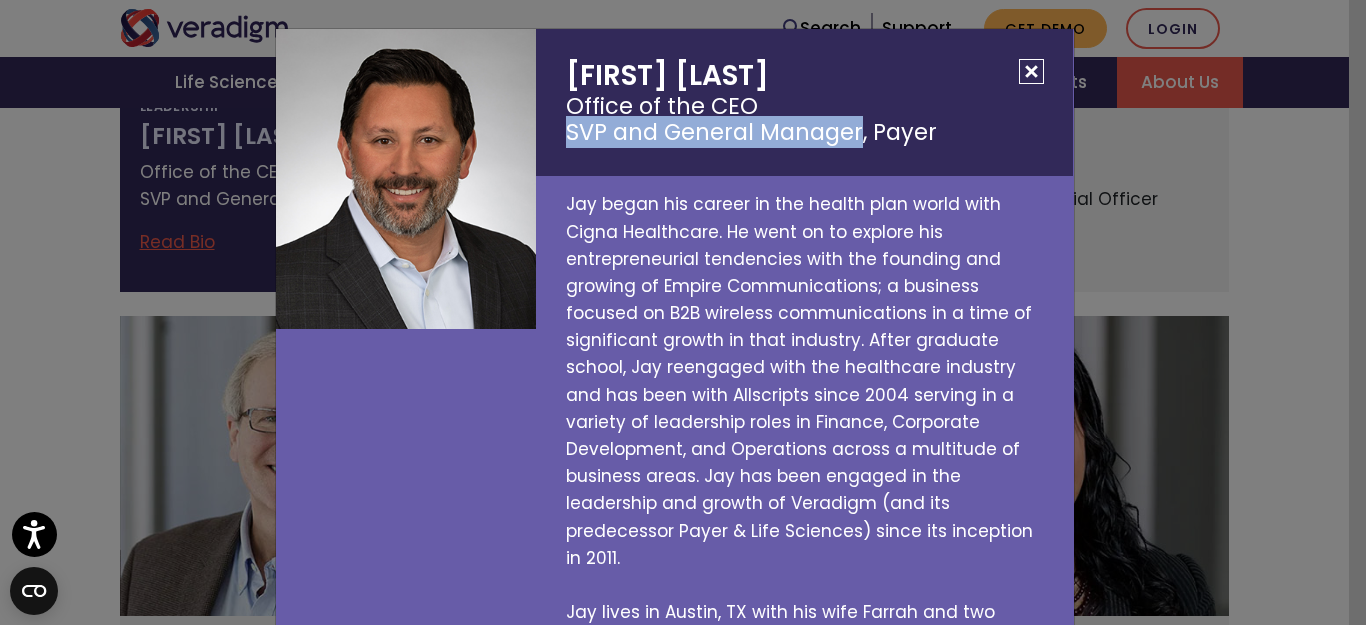 drag, startPoint x: 540, startPoint y: 124, endPoint x: 848, endPoint y: 142, distance: 308.5255 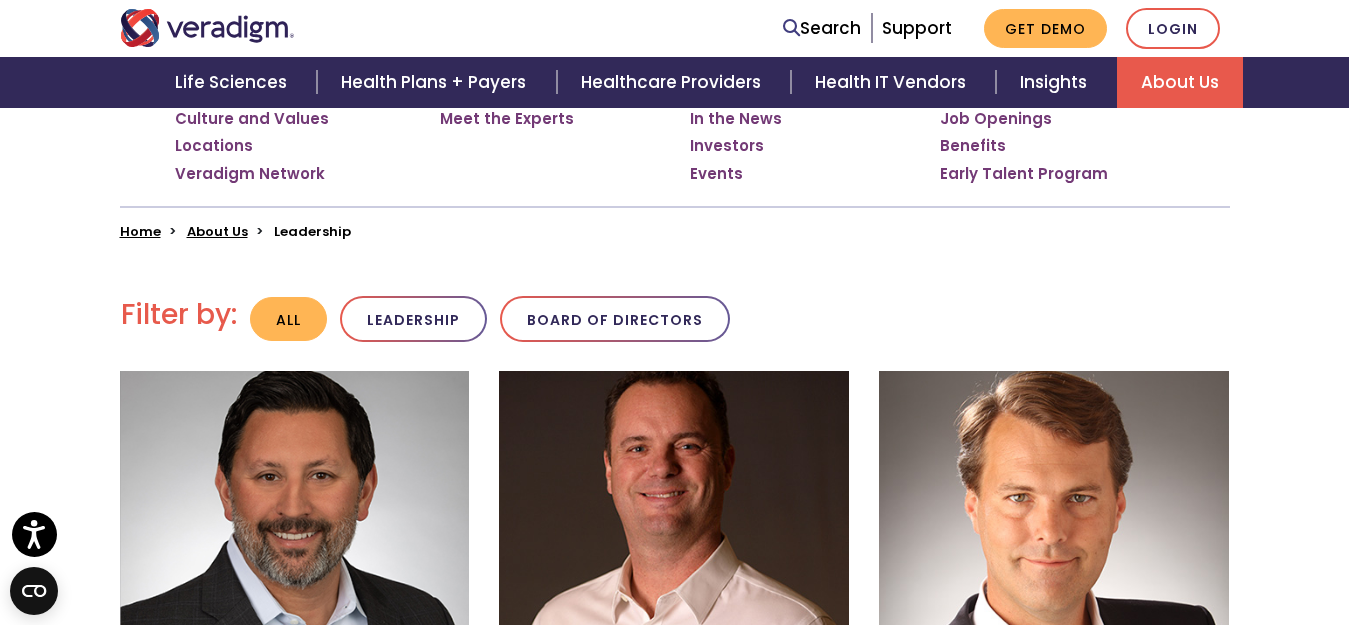scroll, scrollTop: 700, scrollLeft: 0, axis: vertical 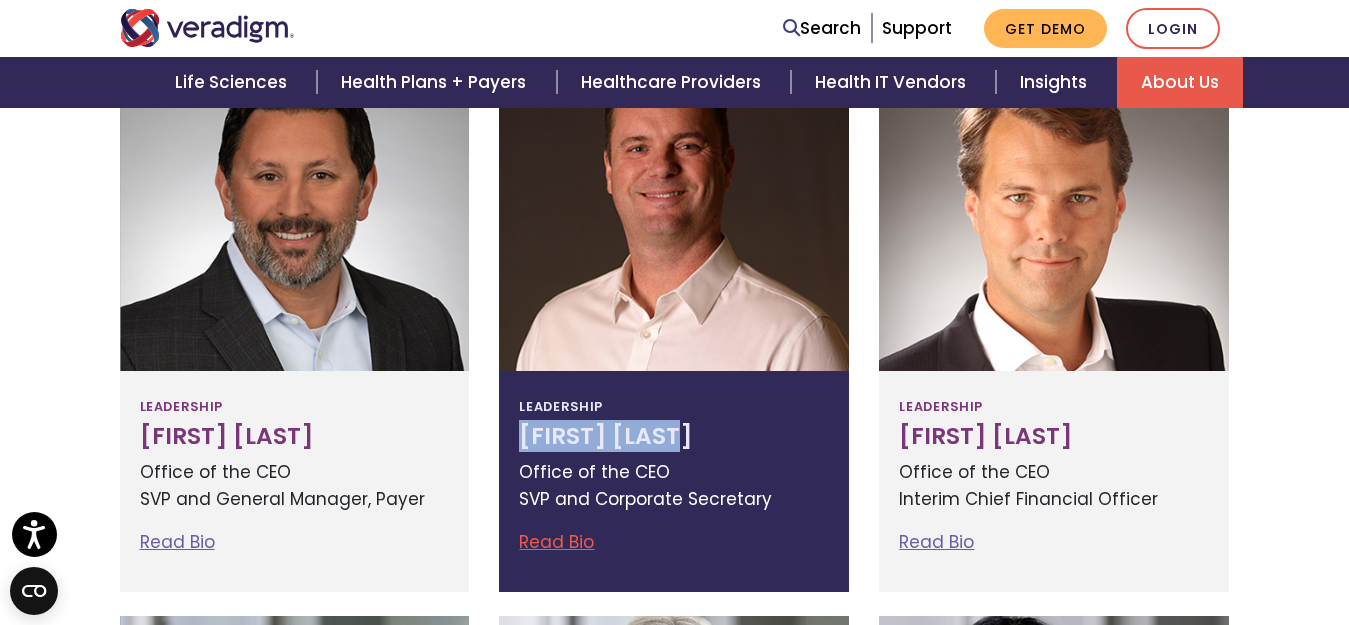 drag, startPoint x: 513, startPoint y: 426, endPoint x: 699, endPoint y: 429, distance: 186.02419 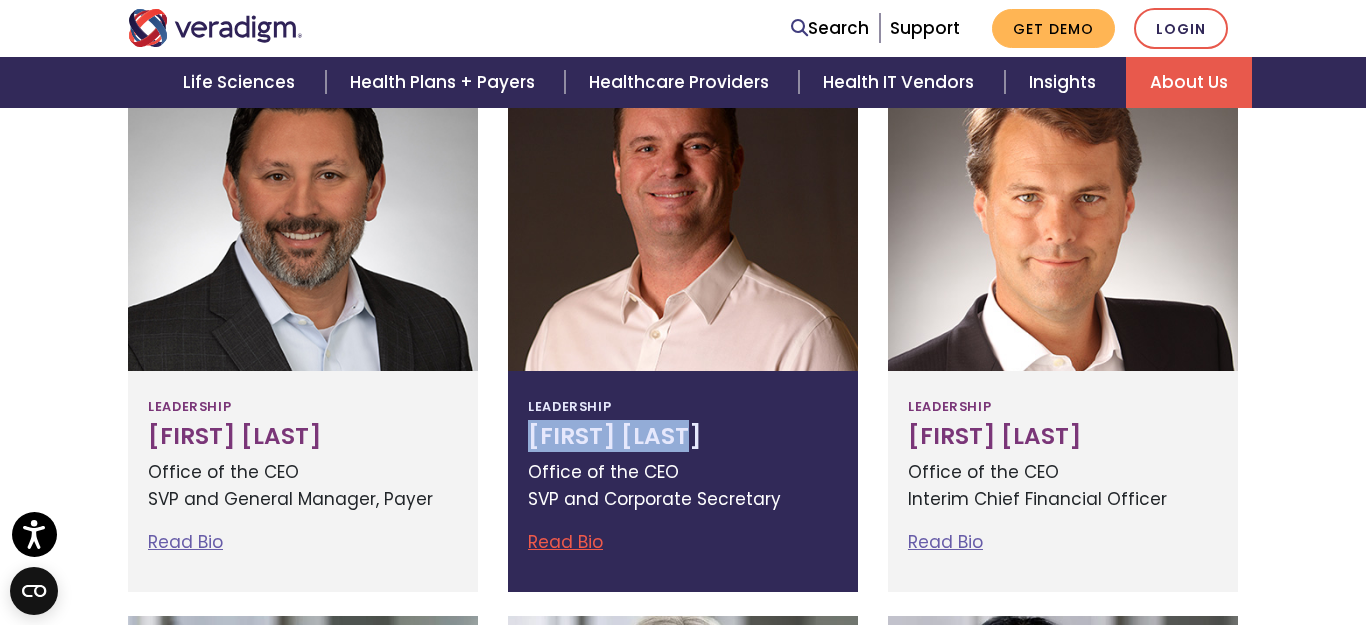 copy on "[FIRST] [LAST]" 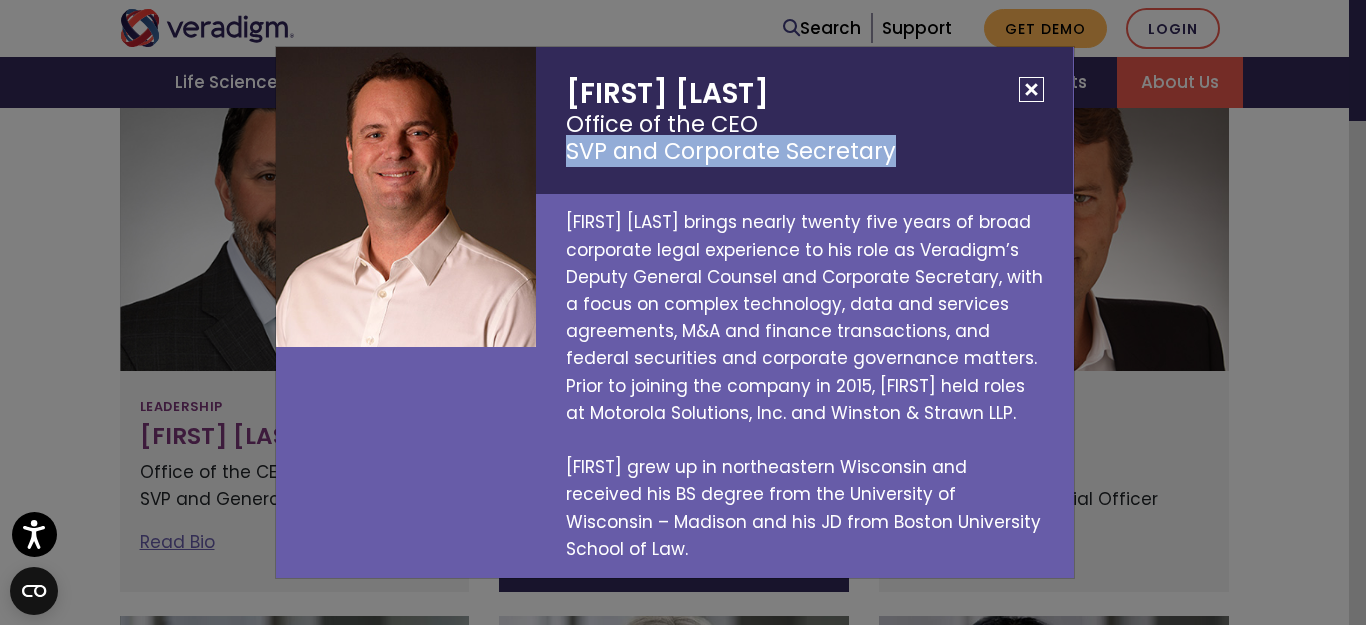 drag, startPoint x: 560, startPoint y: 162, endPoint x: 896, endPoint y: 178, distance: 336.38074 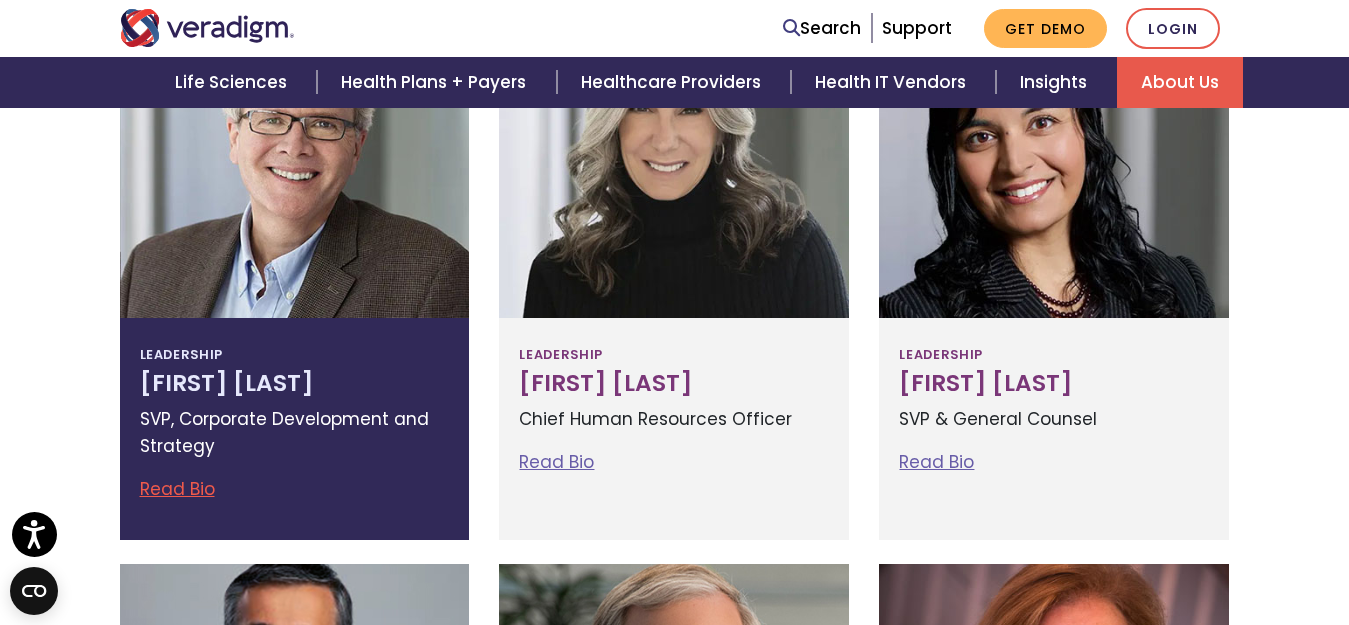 scroll, scrollTop: 1300, scrollLeft: 0, axis: vertical 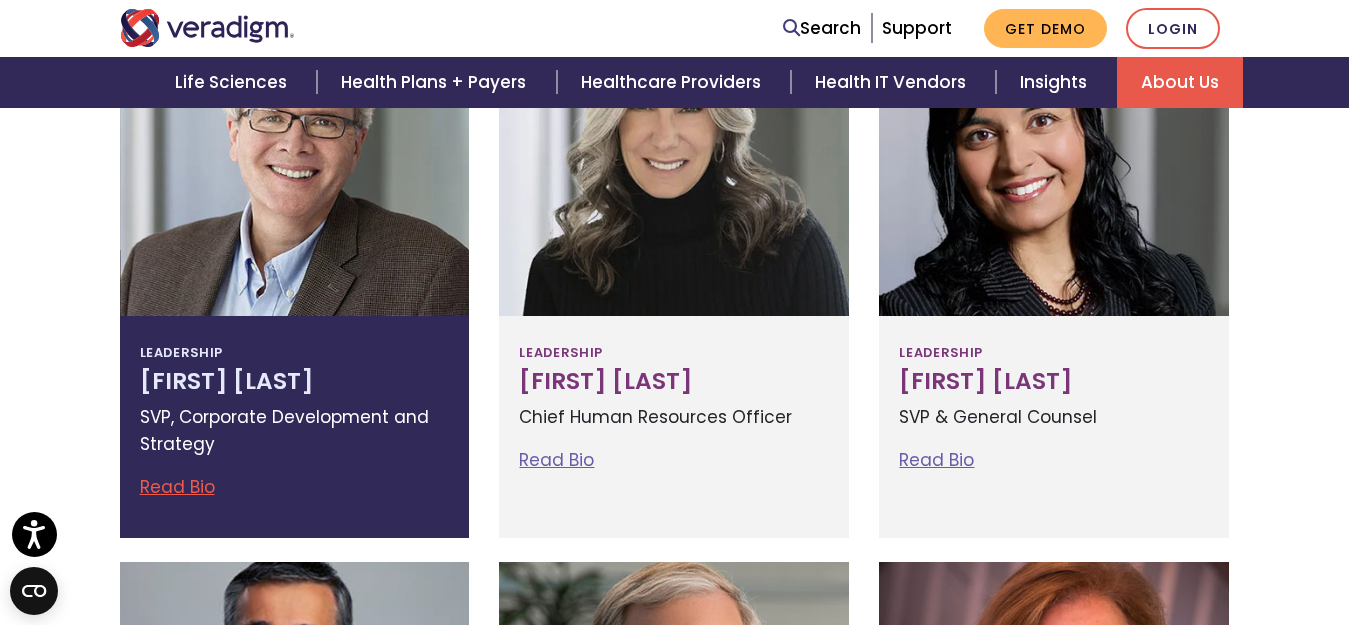 click on "Leadership
Richard Elmore
SVP, Corporate Development and Strategy
Read Bio                                                                                                                                                                                                                                                                    Richard Elmore SVP, Corporate Development and Strategy                       Rich currently serves on the boards of directors for several private health tech companies. He has degrees from Dartmouth College (BA) and New School University (MA Economics)." at bounding box center (295, 426) 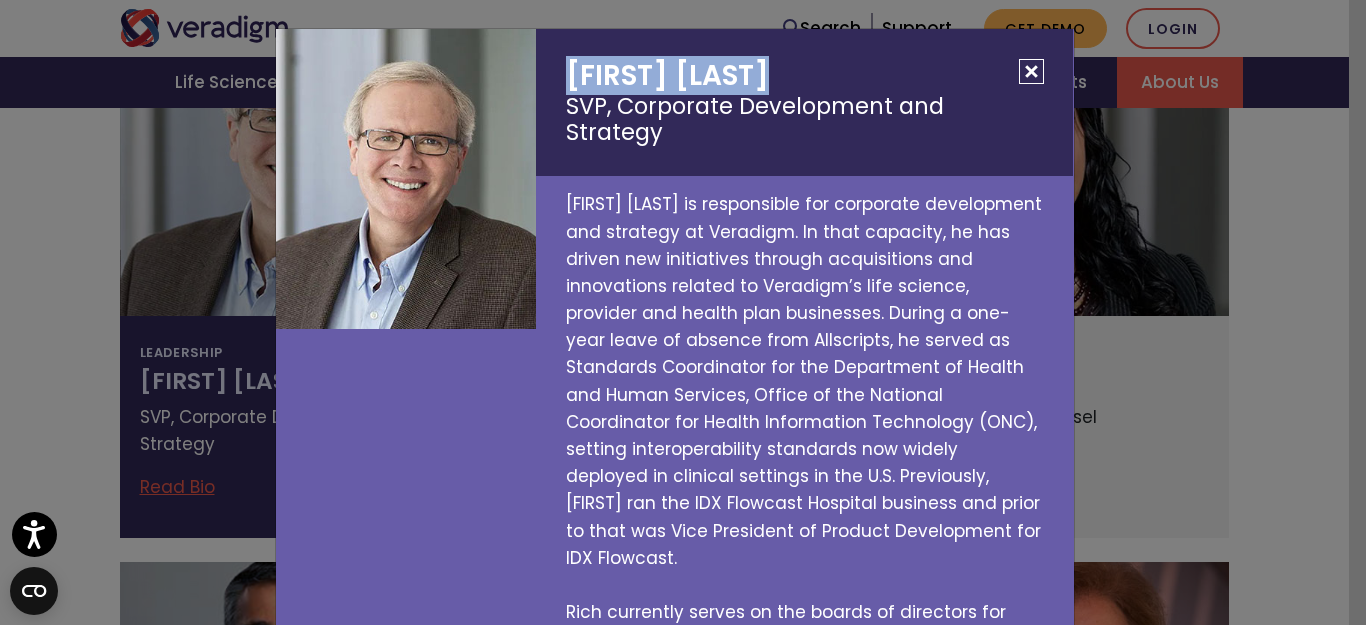 drag, startPoint x: 553, startPoint y: 64, endPoint x: 768, endPoint y: 69, distance: 215.05814 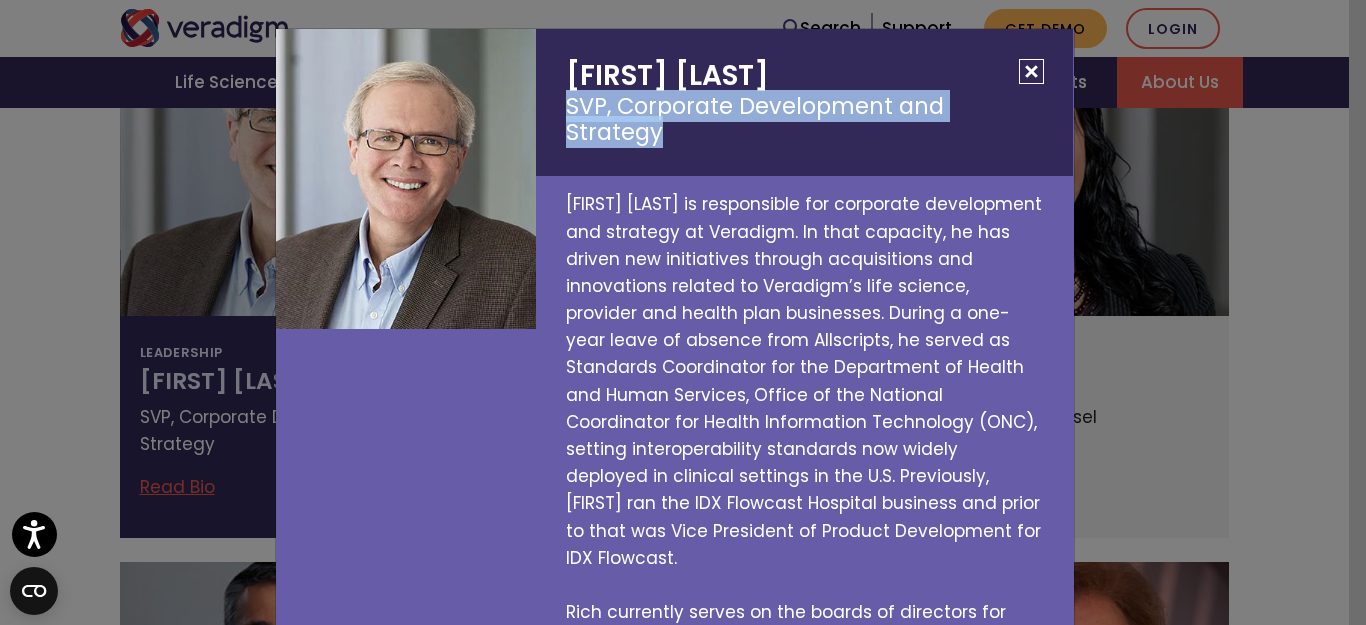drag, startPoint x: 531, startPoint y: 95, endPoint x: 1036, endPoint y: 96, distance: 505.00098 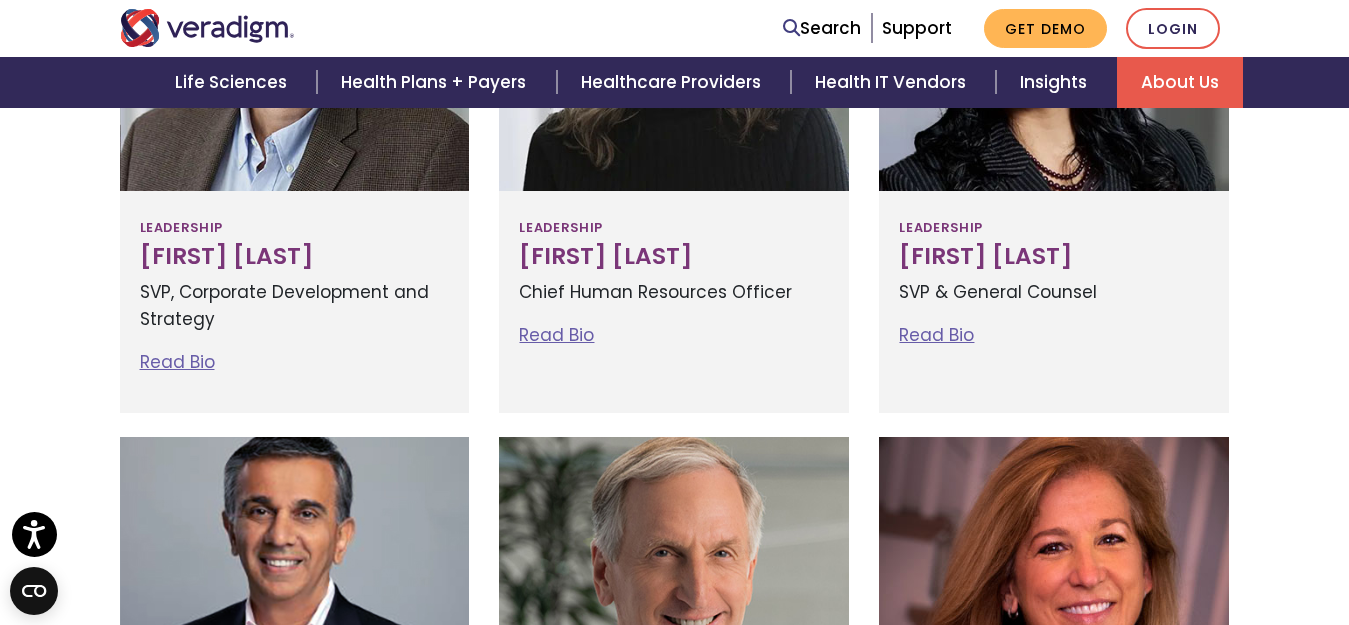 scroll, scrollTop: 1400, scrollLeft: 0, axis: vertical 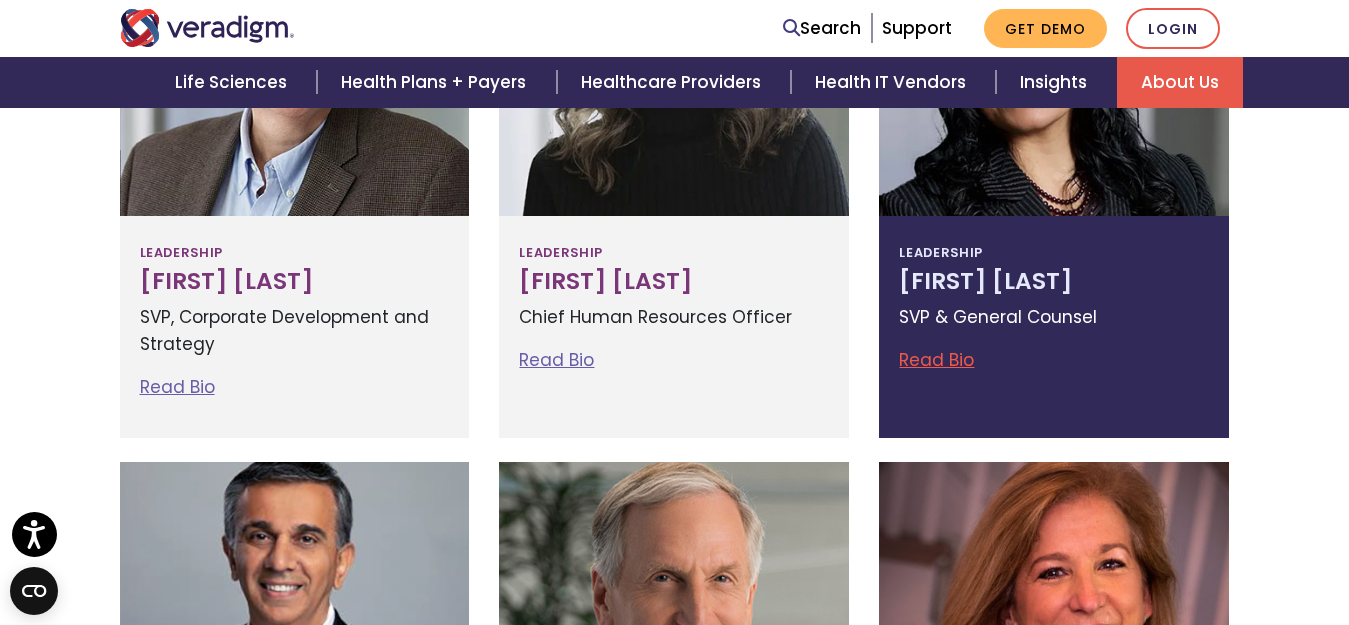 click on "[FIRST] [LAST]" at bounding box center [1054, 282] 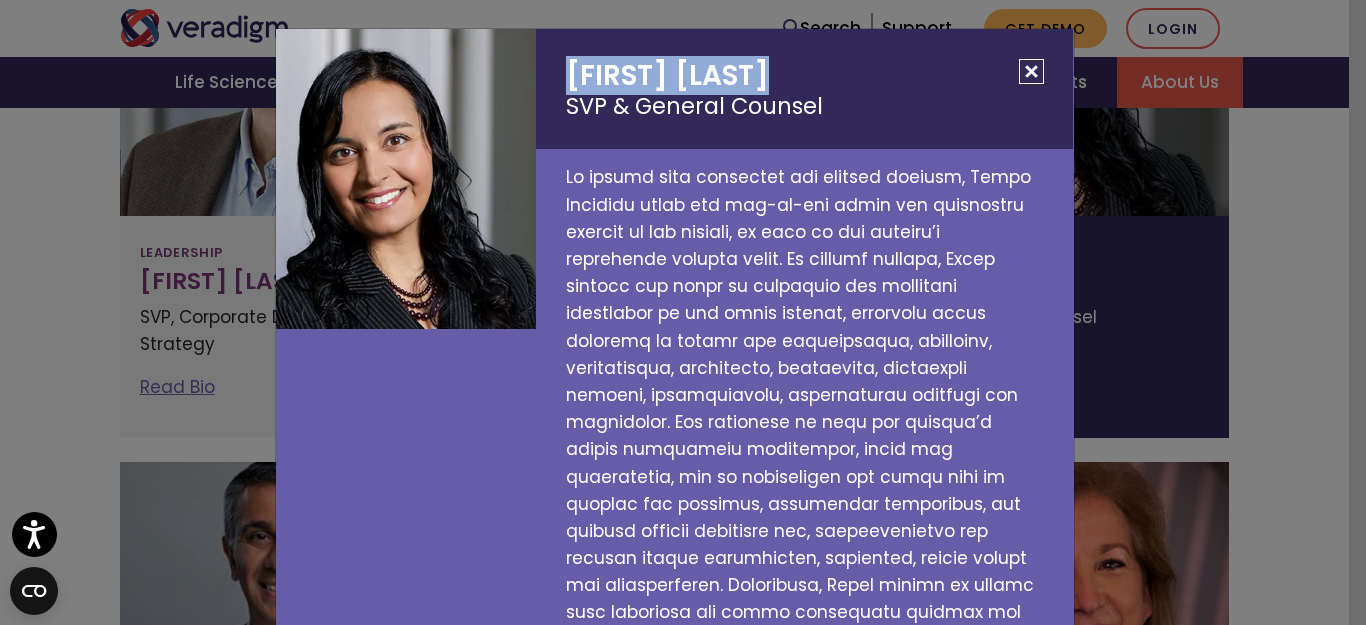 drag, startPoint x: 550, startPoint y: 61, endPoint x: 763, endPoint y: 87, distance: 214.581 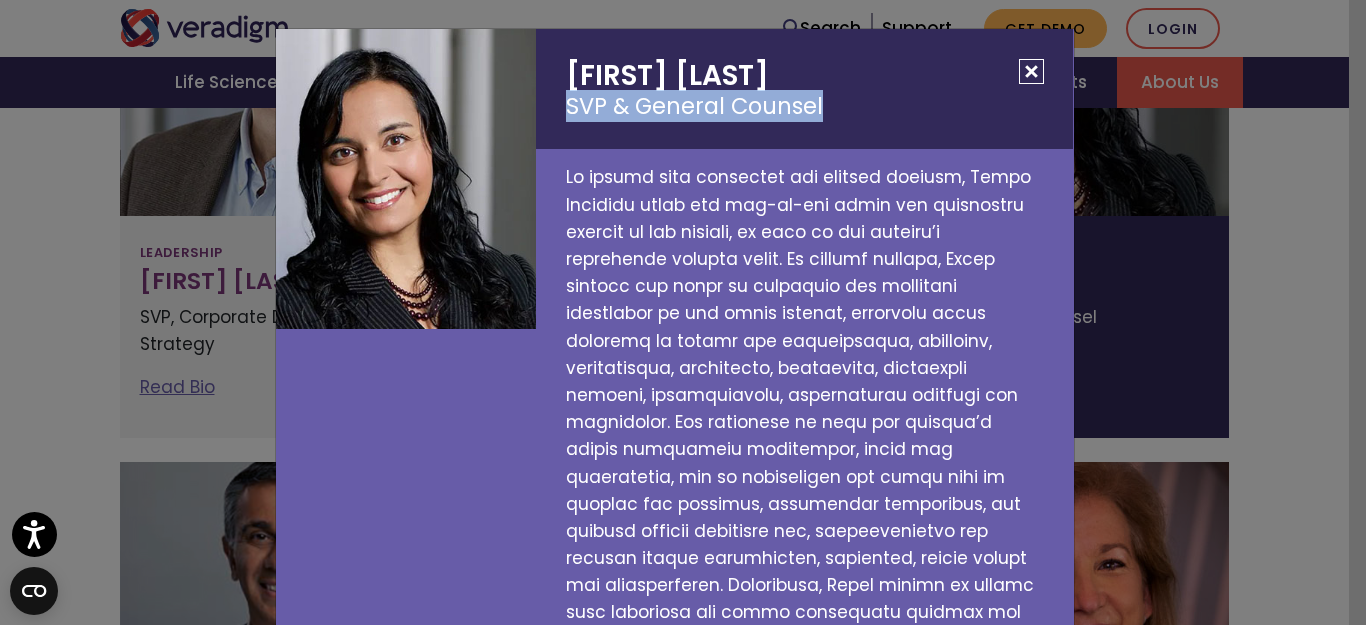 drag, startPoint x: 551, startPoint y: 101, endPoint x: 847, endPoint y: 110, distance: 296.13678 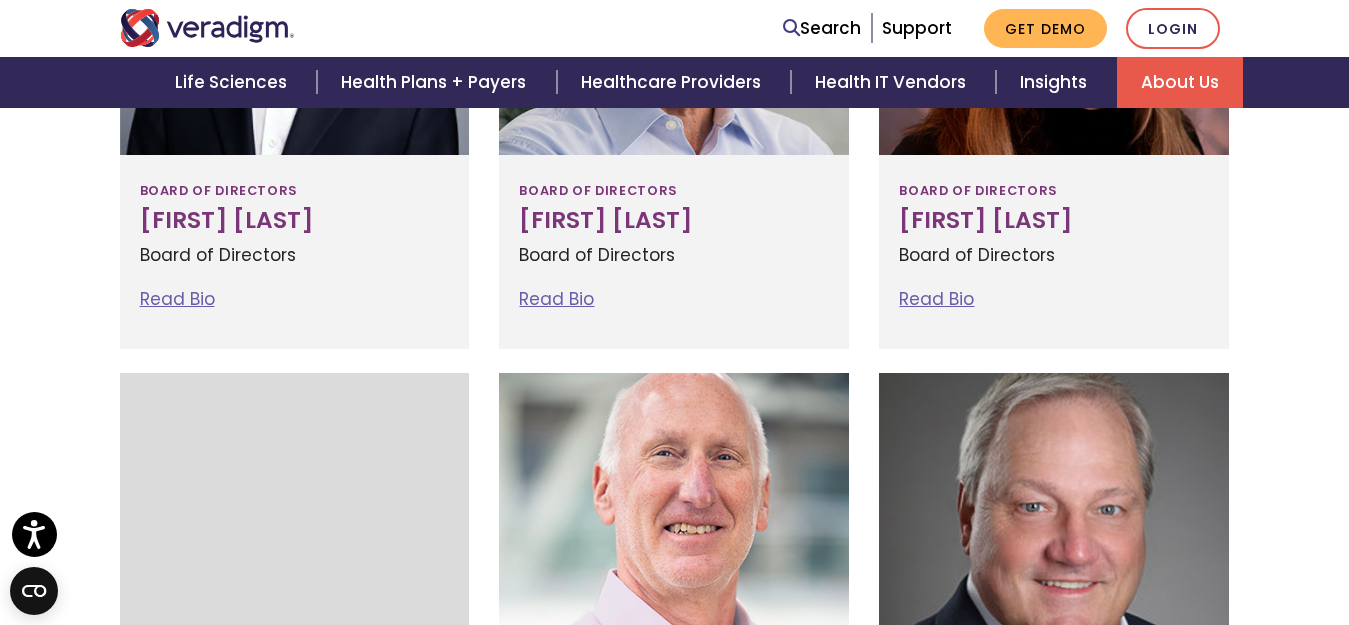 scroll, scrollTop: 3299, scrollLeft: 0, axis: vertical 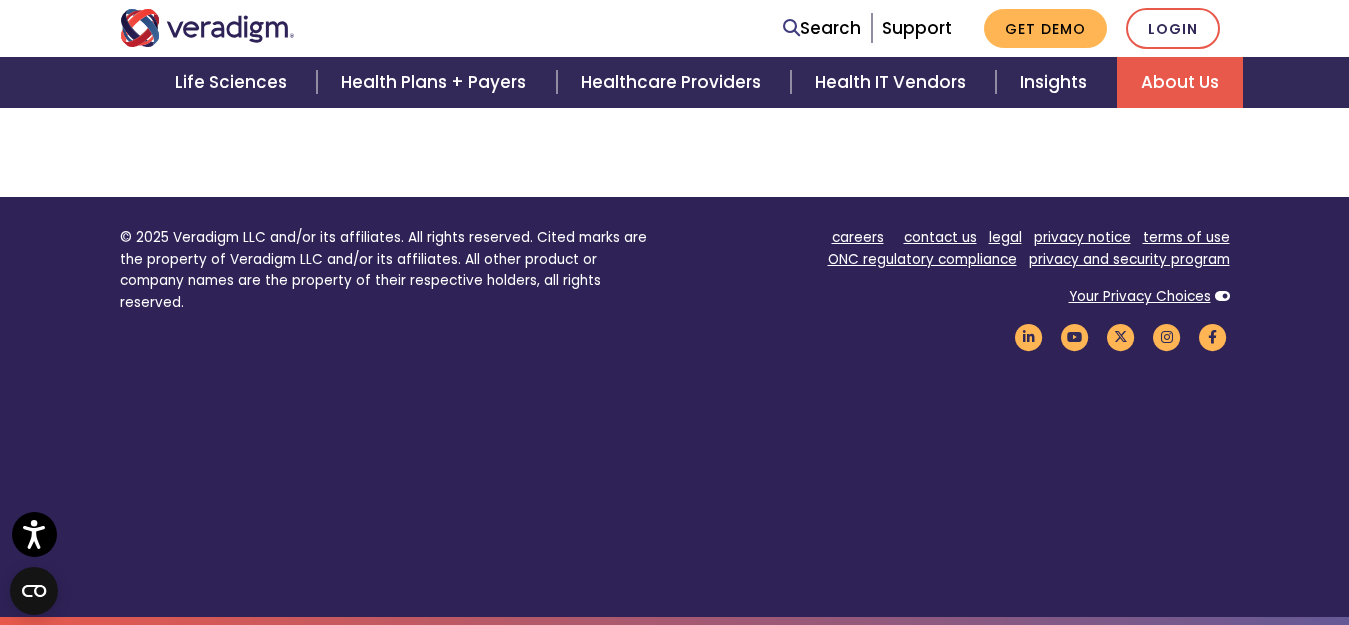click on "© 2025 Veradigm LLC and/or its affiliates. All rights reserved. Cited marks are the property of Veradigm LLC and/or its affiliates. All other product or company names are the property of their respective holders, all rights reserved." at bounding box center [390, 270] 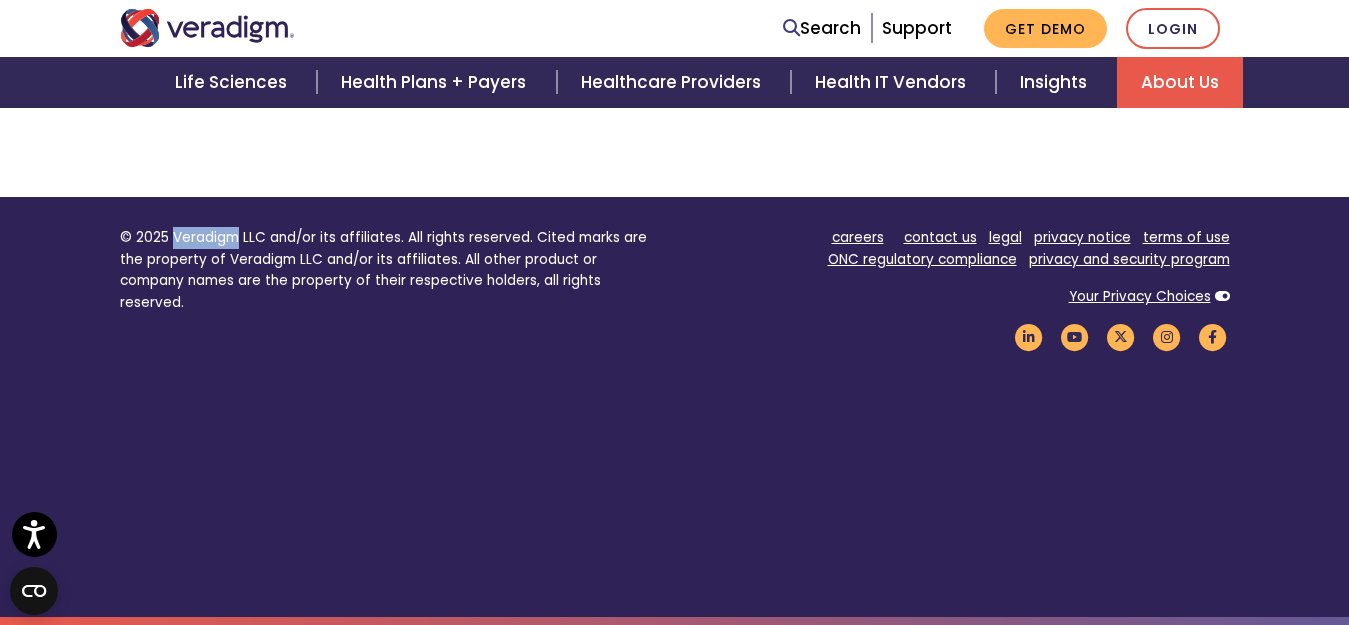 click on "© 2025 Veradigm LLC and/or its affiliates. All rights reserved. Cited marks are the property of Veradigm LLC and/or its affiliates. All other product or company names are the property of their respective holders, all rights reserved." at bounding box center (390, 270) 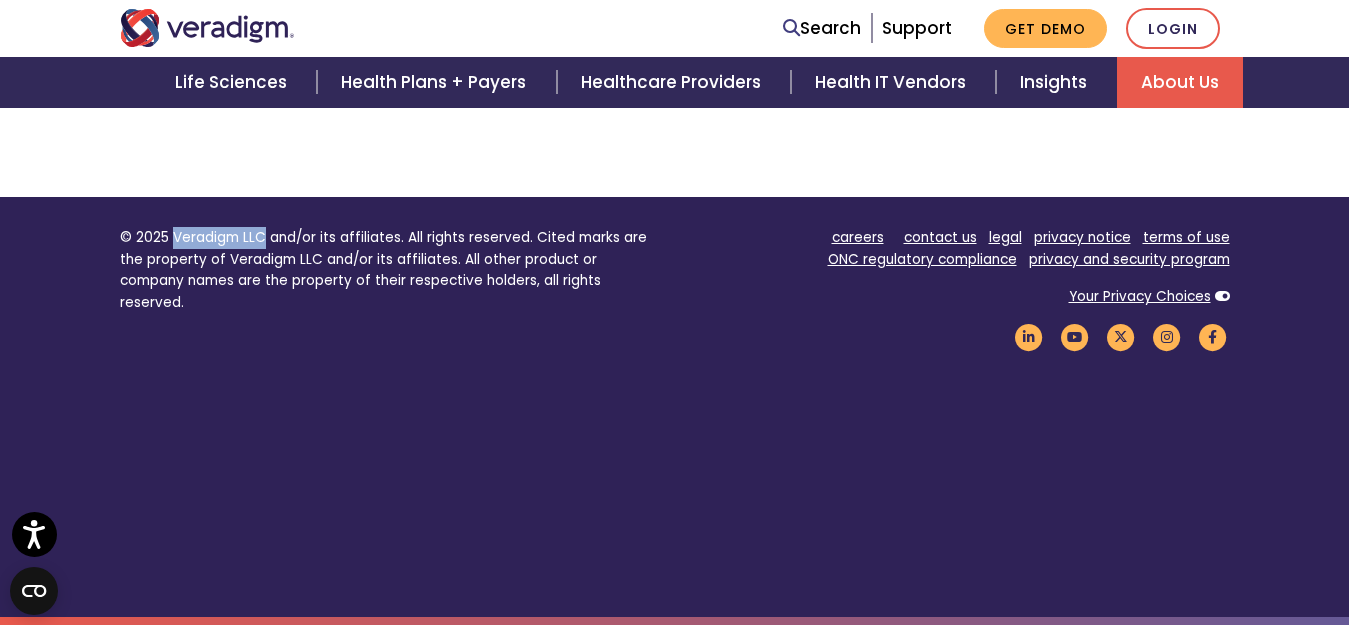 drag, startPoint x: 172, startPoint y: 238, endPoint x: 260, endPoint y: 238, distance: 88 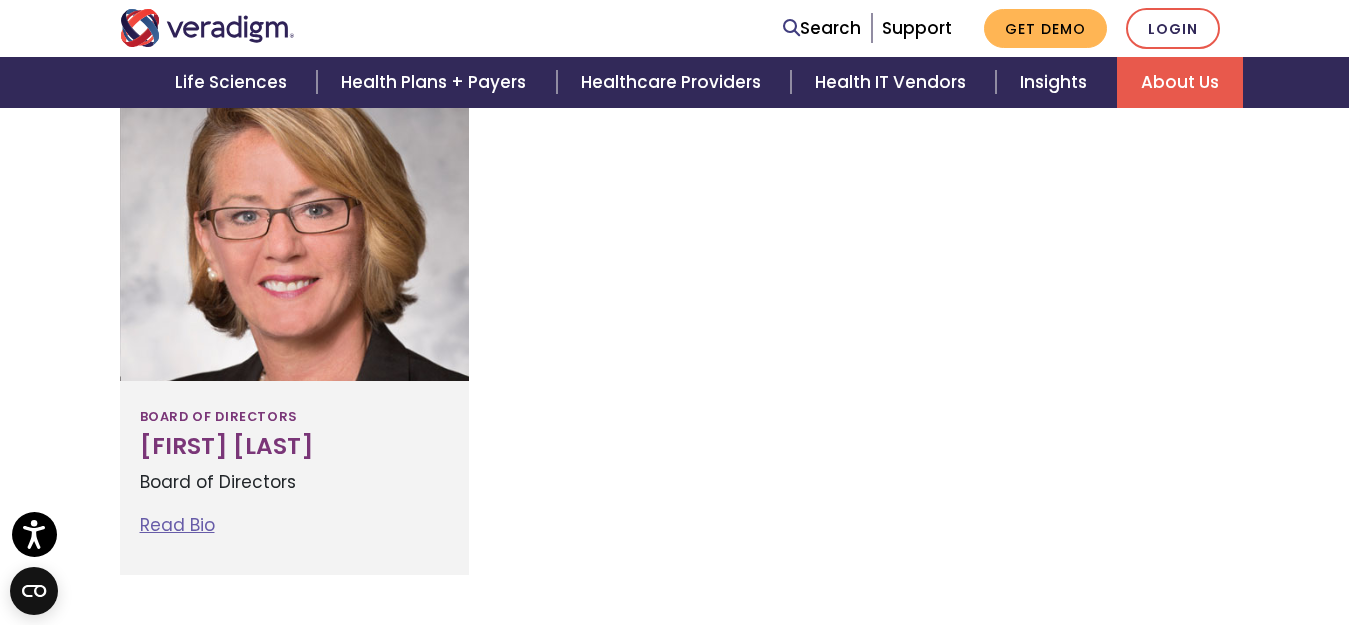 scroll, scrollTop: 2799, scrollLeft: 0, axis: vertical 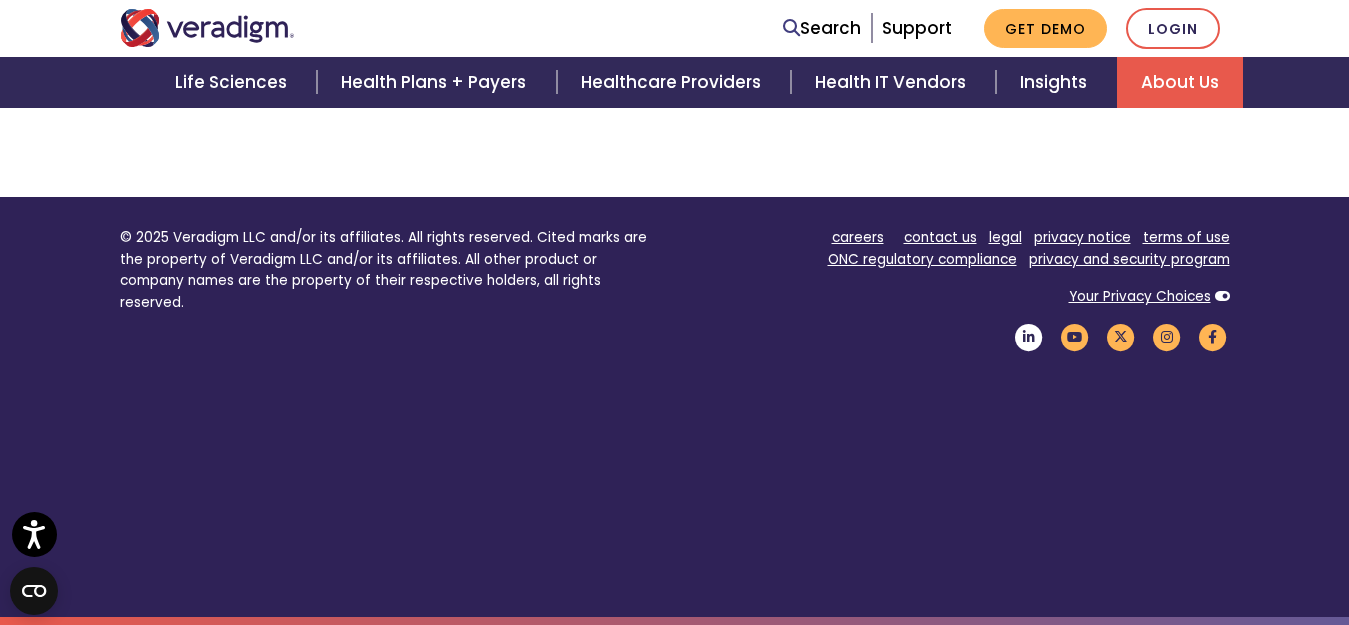 click at bounding box center (1029, 337) 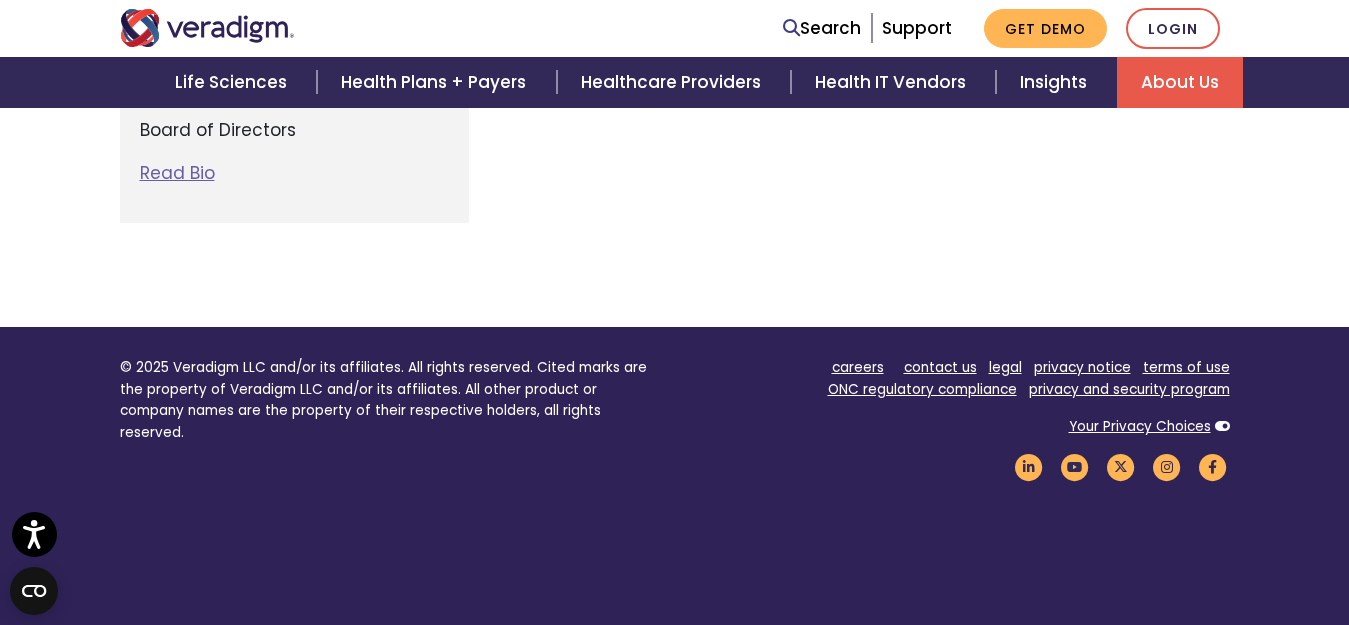 scroll, scrollTop: 3099, scrollLeft: 0, axis: vertical 